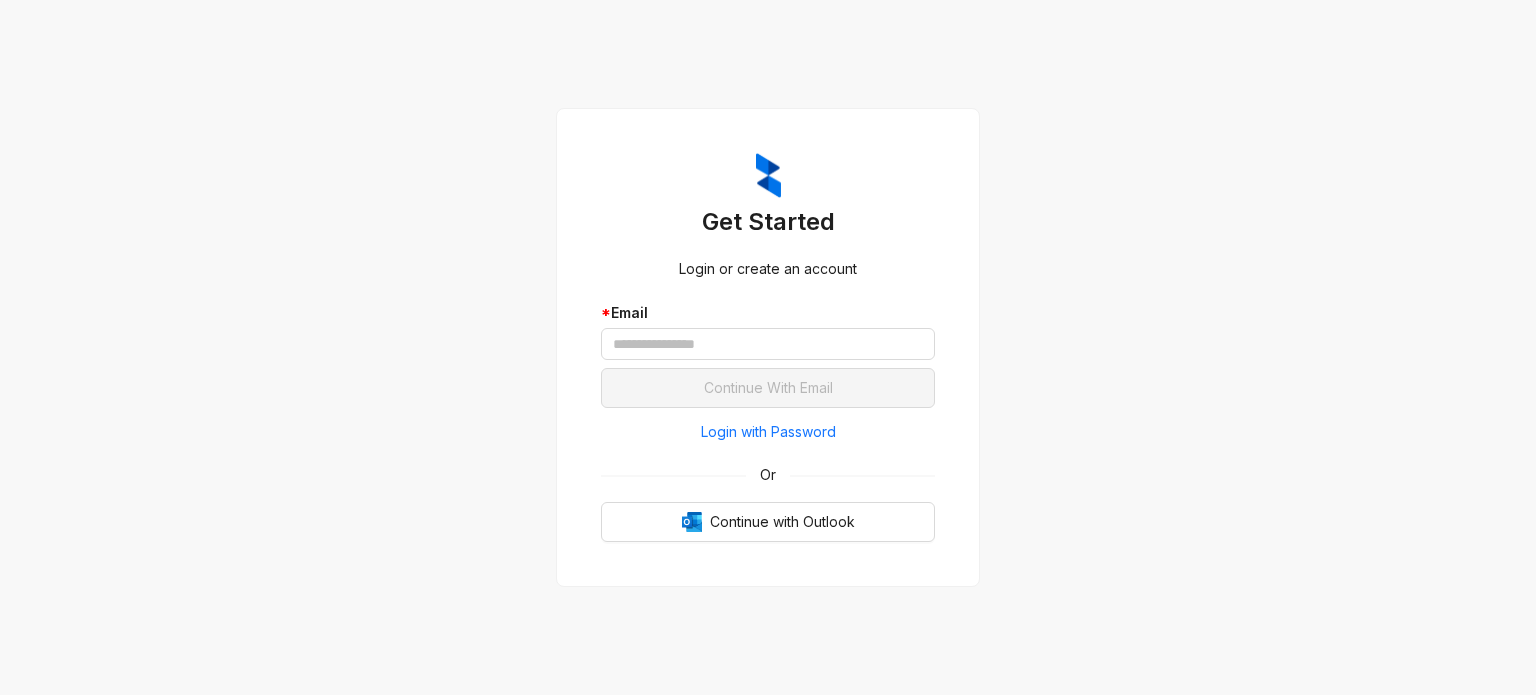 scroll, scrollTop: 0, scrollLeft: 0, axis: both 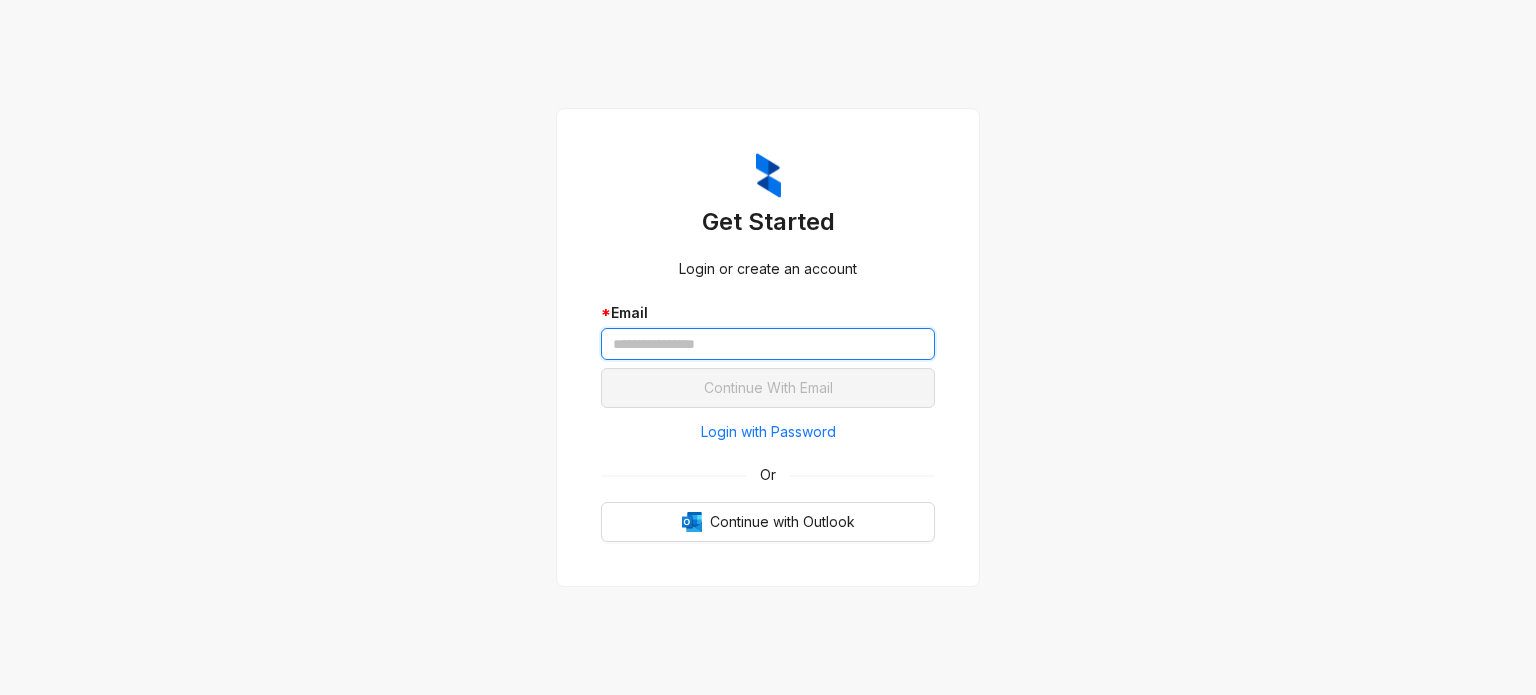 click at bounding box center [768, 344] 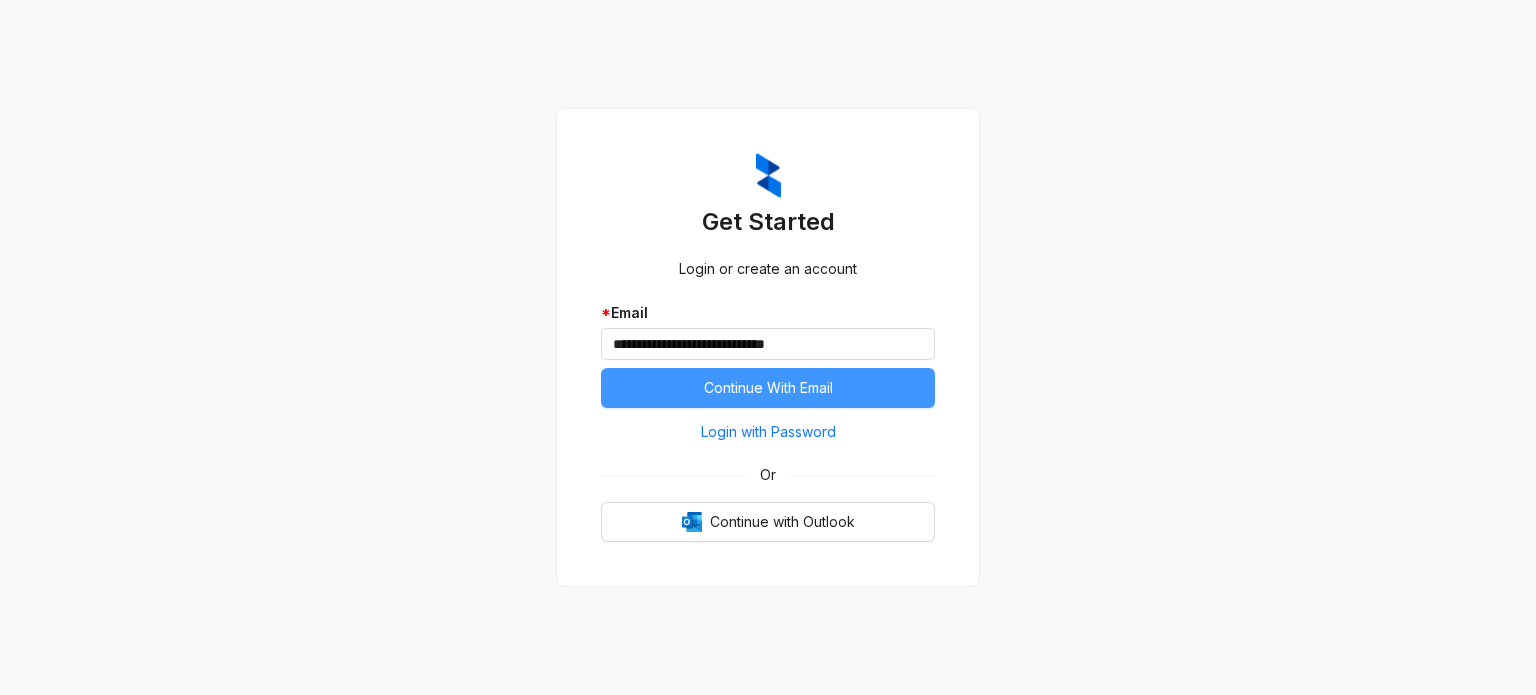 click on "Continue With Email" at bounding box center (768, 388) 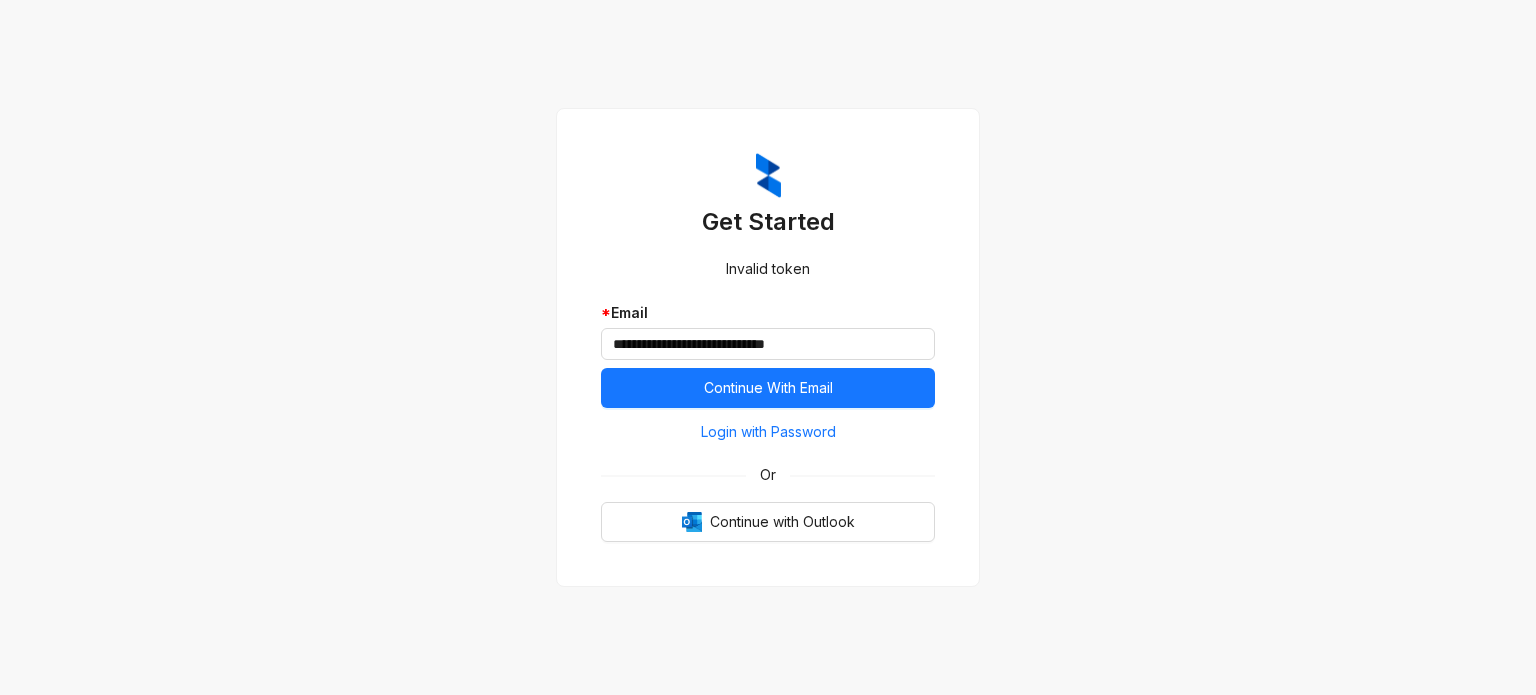 scroll, scrollTop: 0, scrollLeft: 0, axis: both 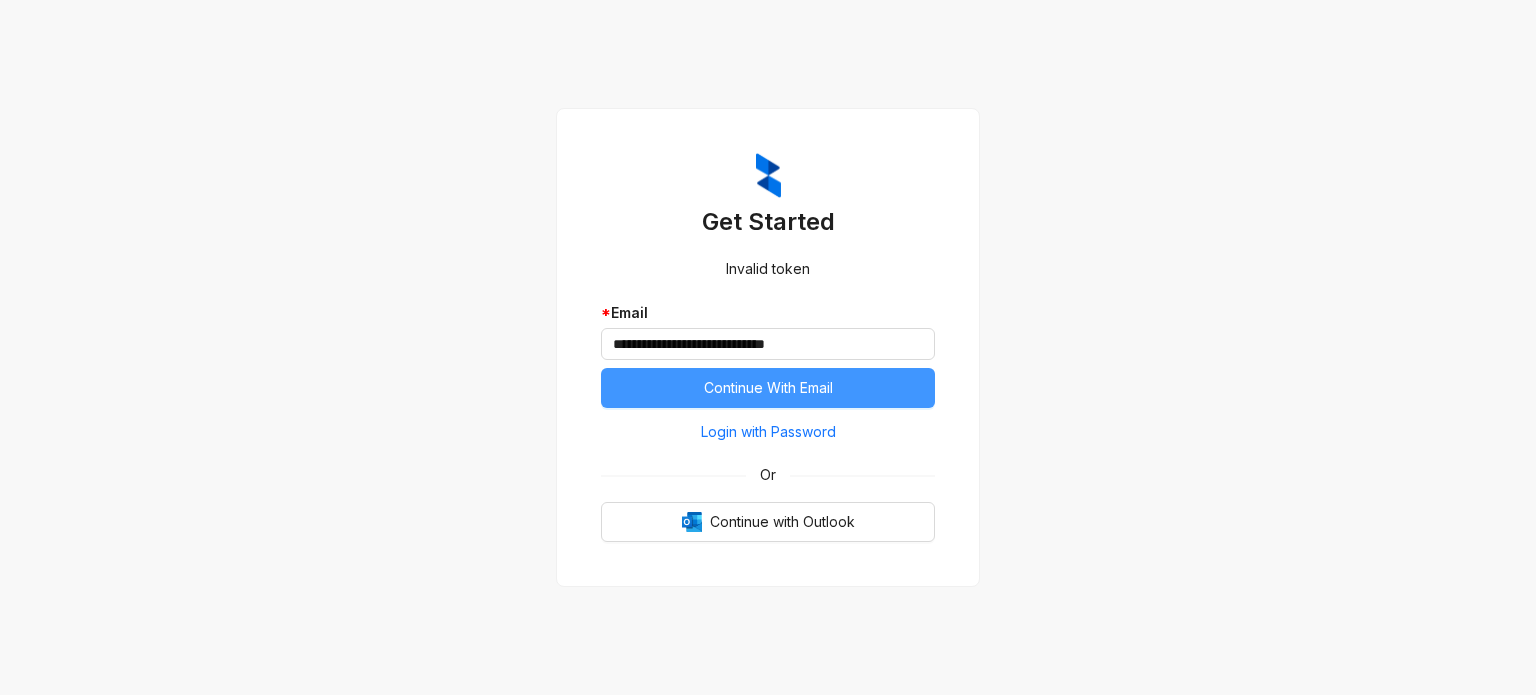 click on "Continue With Email" at bounding box center (768, 388) 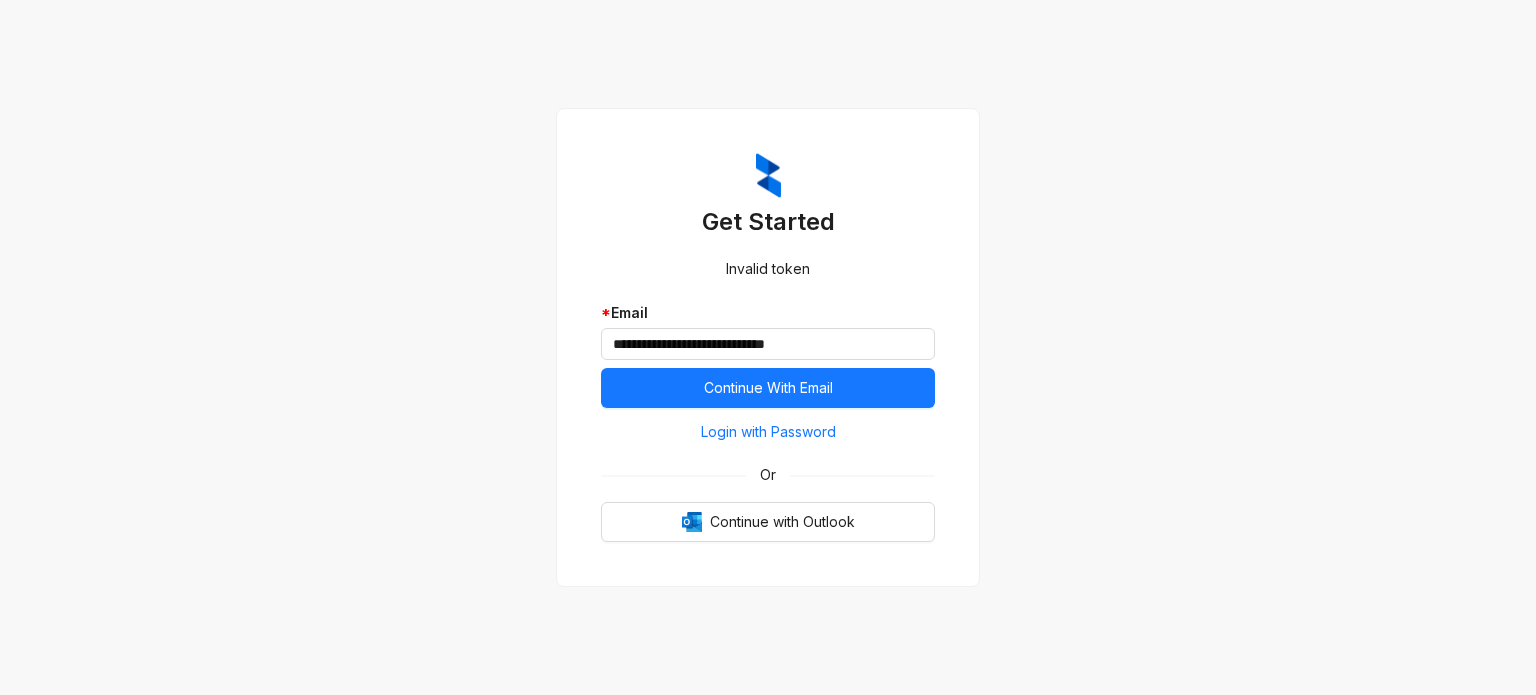 scroll, scrollTop: 0, scrollLeft: 0, axis: both 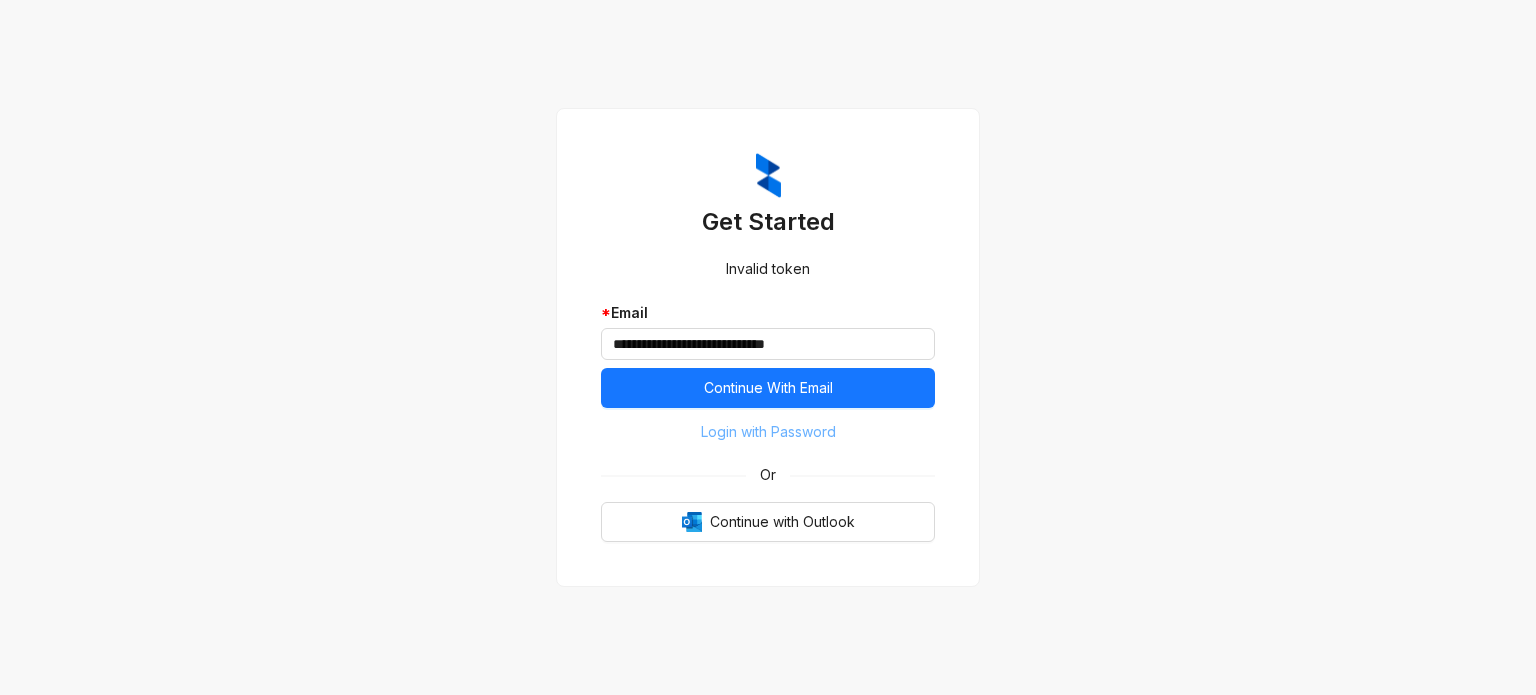 click on "Login with Password" at bounding box center [768, 432] 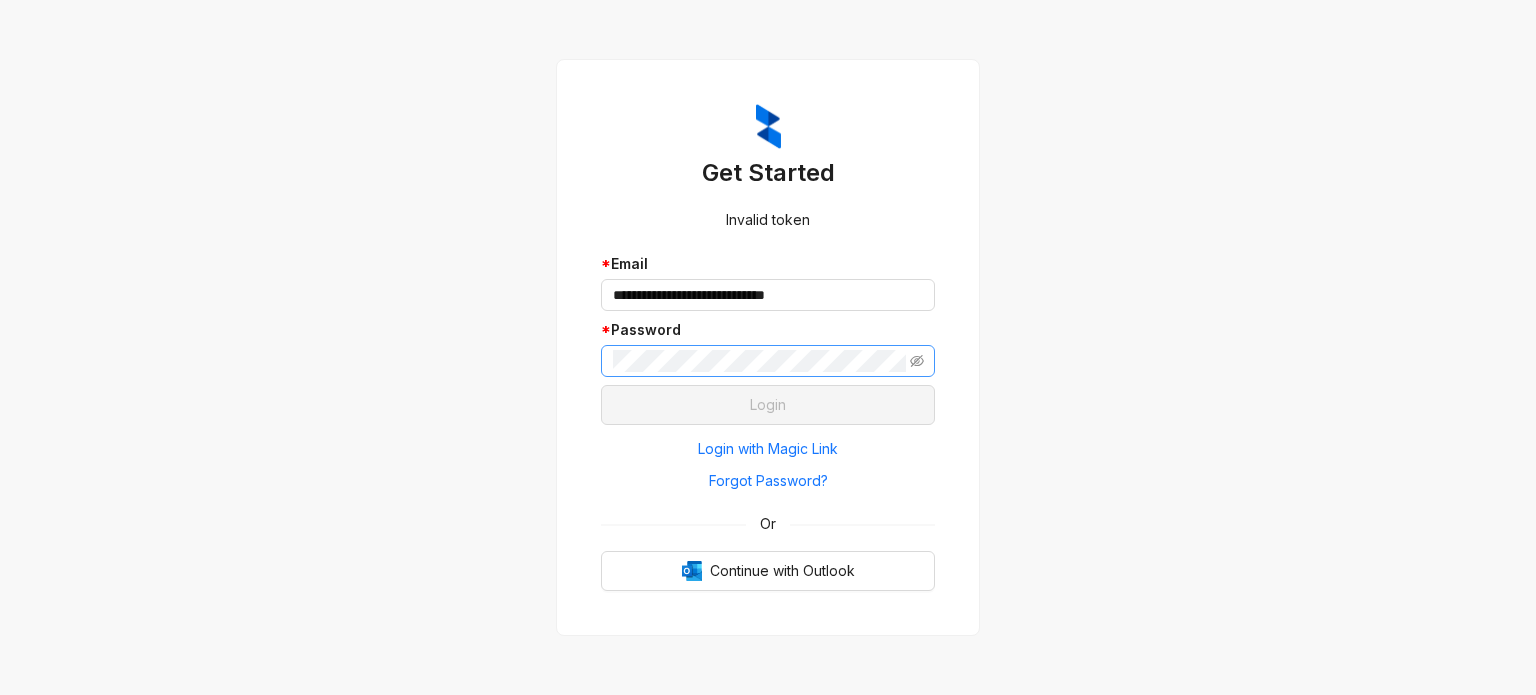 click at bounding box center (768, 361) 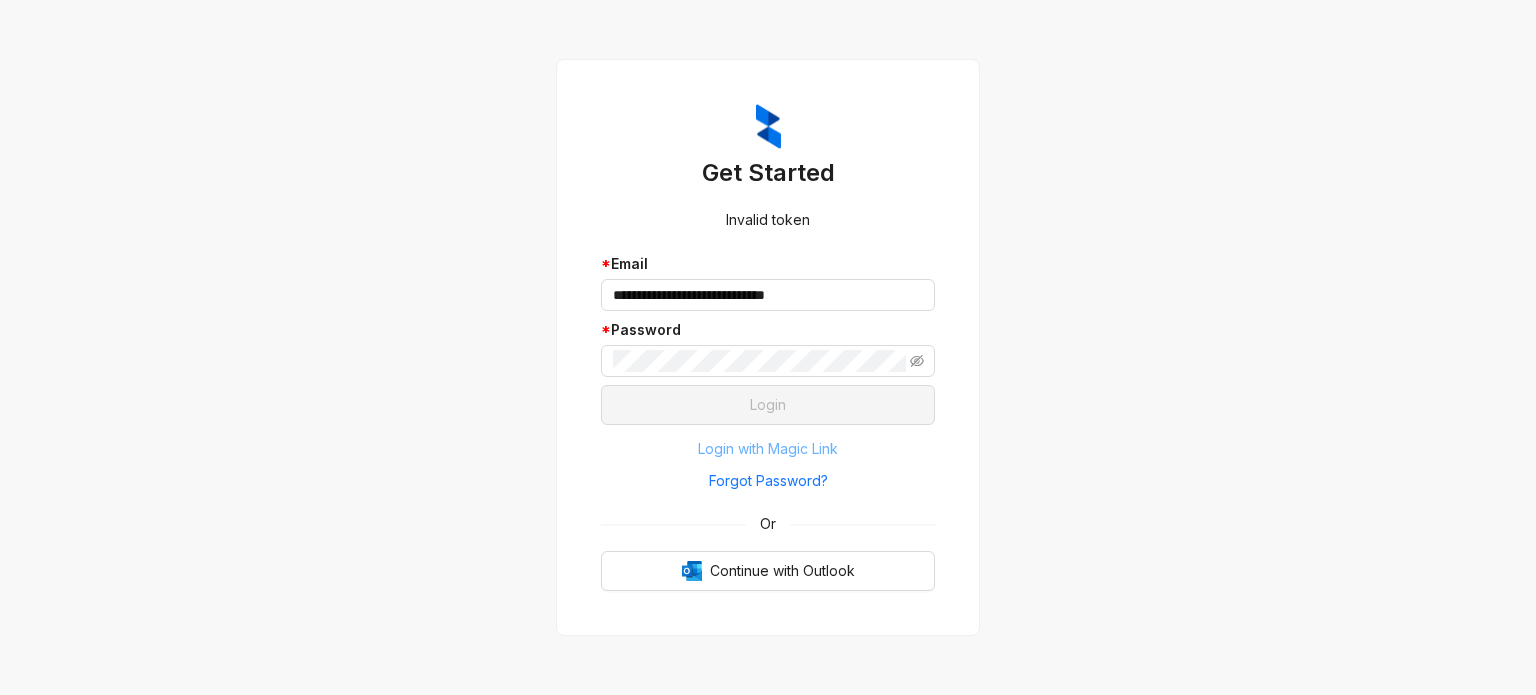 click on "Login with Magic Link" at bounding box center (768, 449) 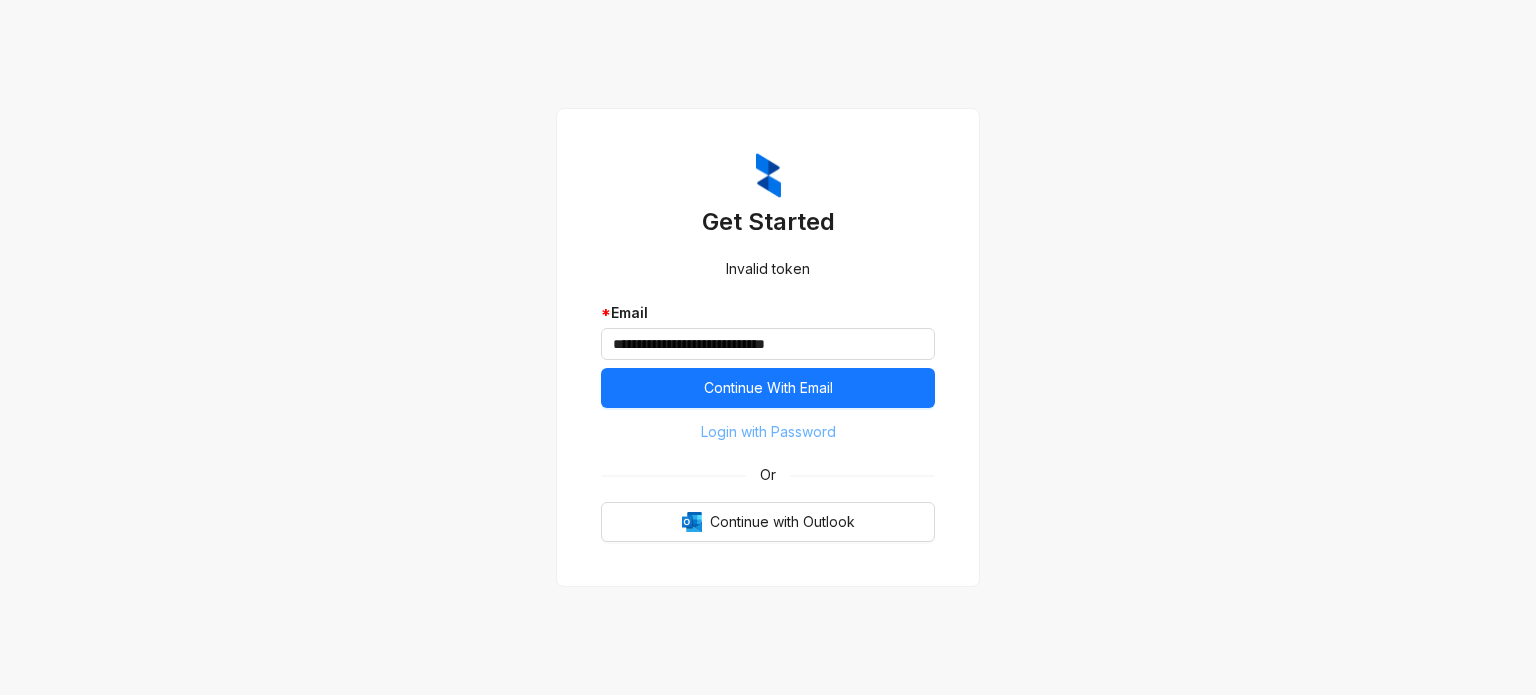 click on "Login with Password" at bounding box center [768, 432] 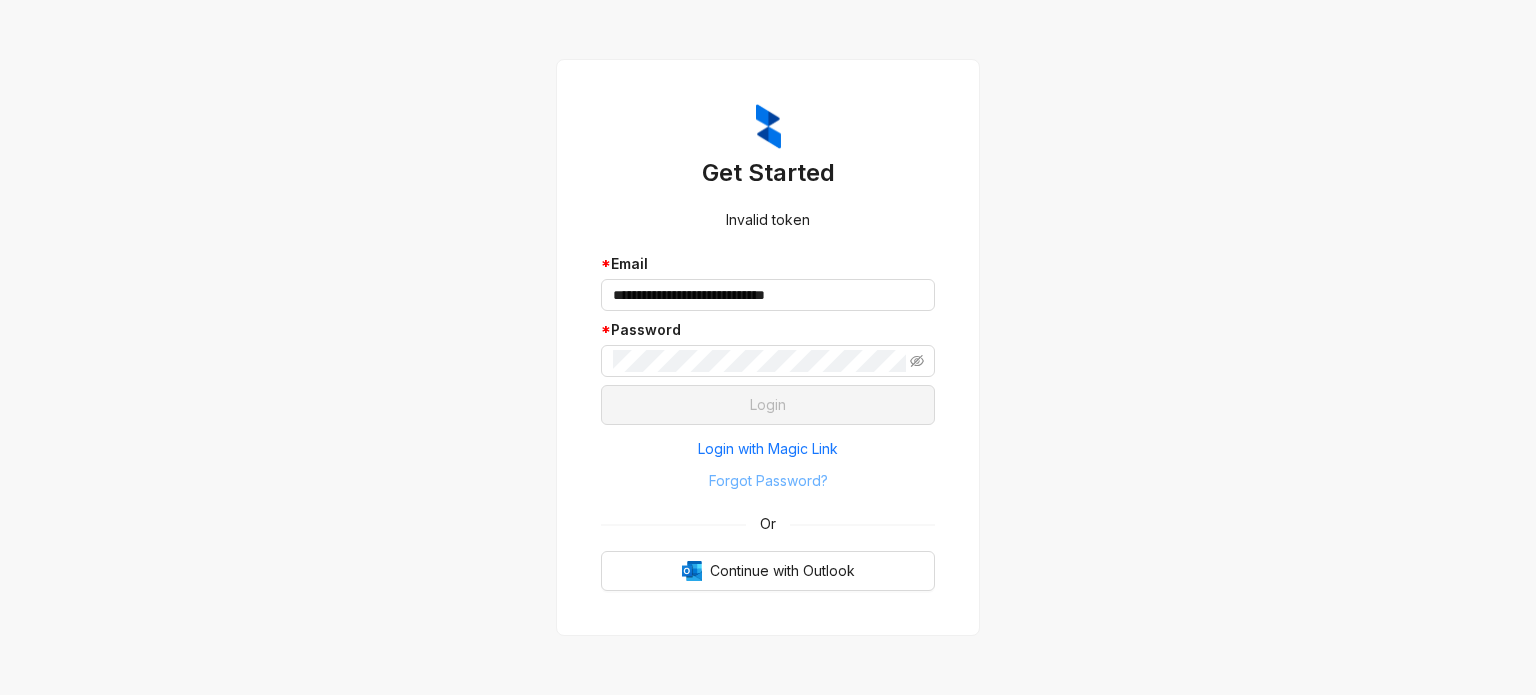 click on "Forgot Password?" at bounding box center (768, 481) 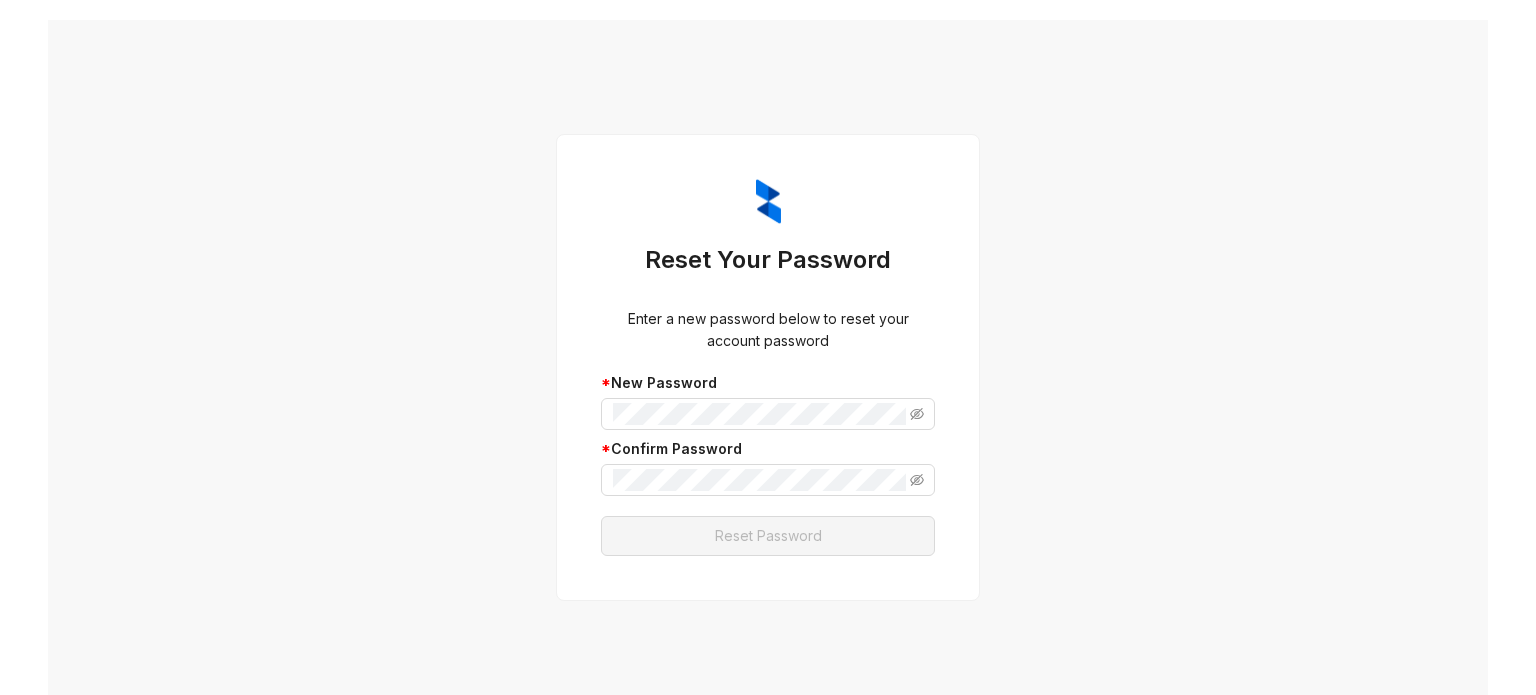 scroll, scrollTop: 0, scrollLeft: 0, axis: both 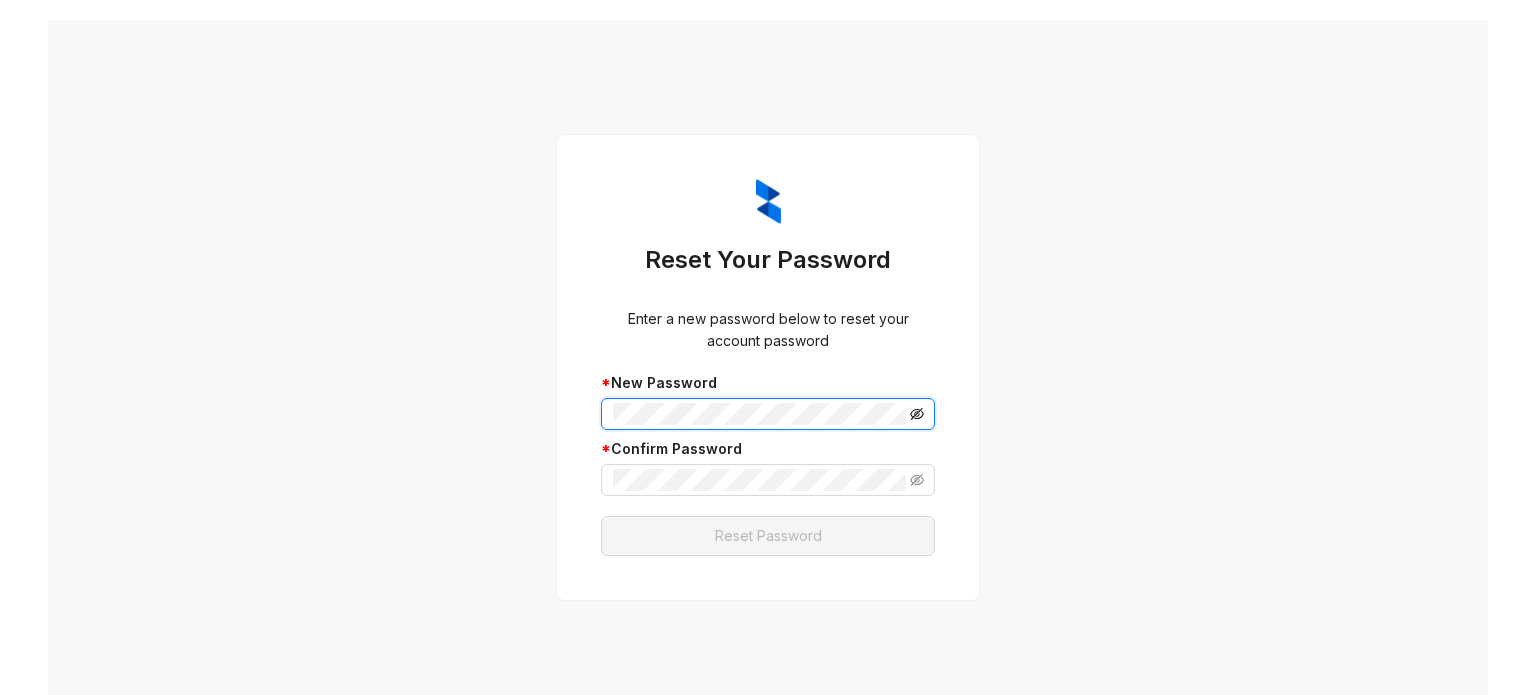 click 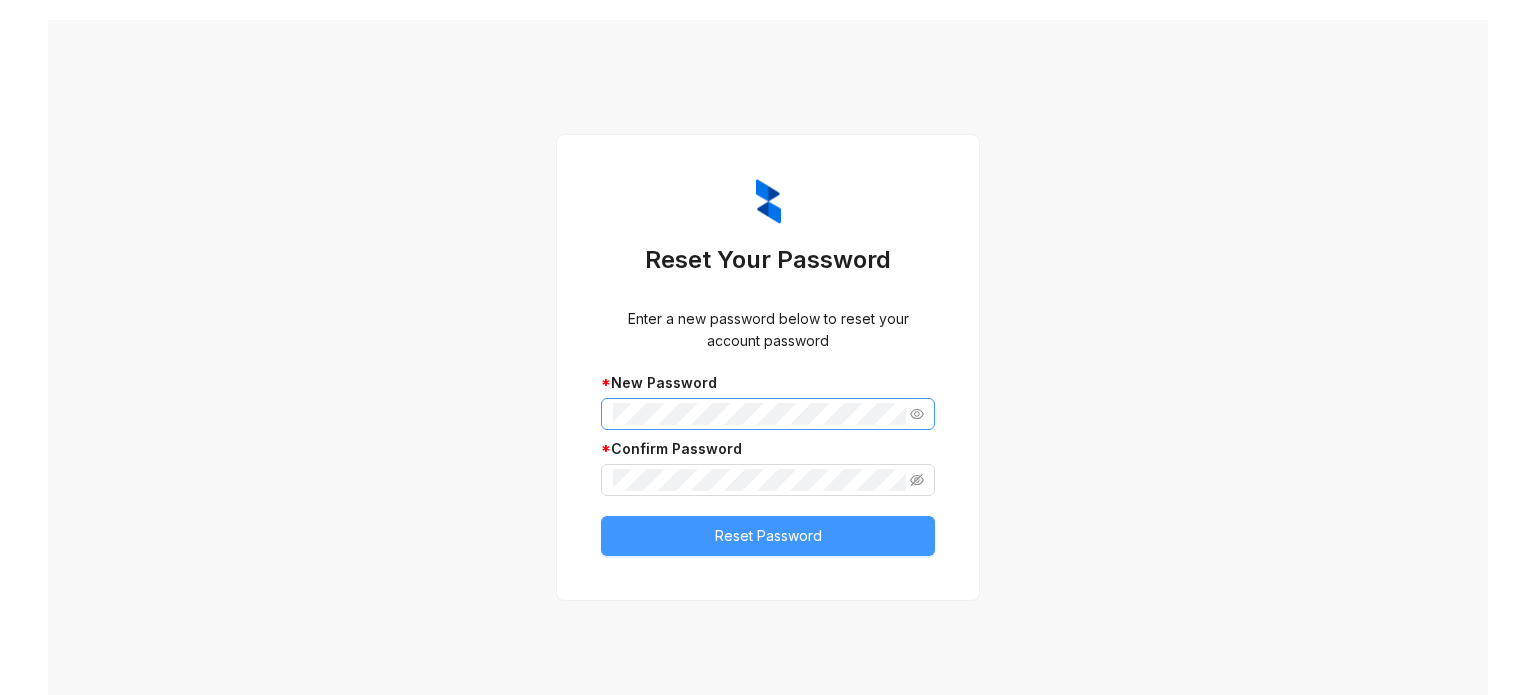 click on "Reset Password" at bounding box center [768, 536] 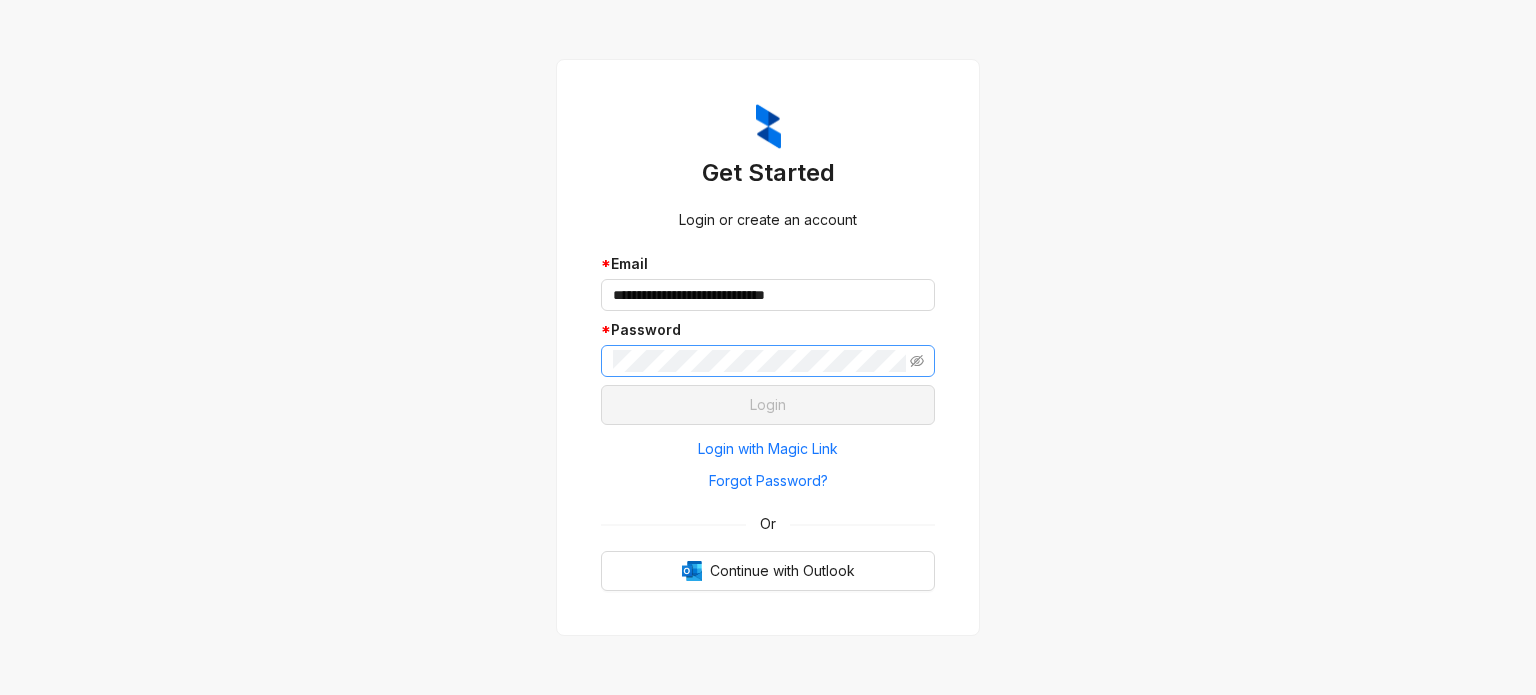 click at bounding box center (768, 361) 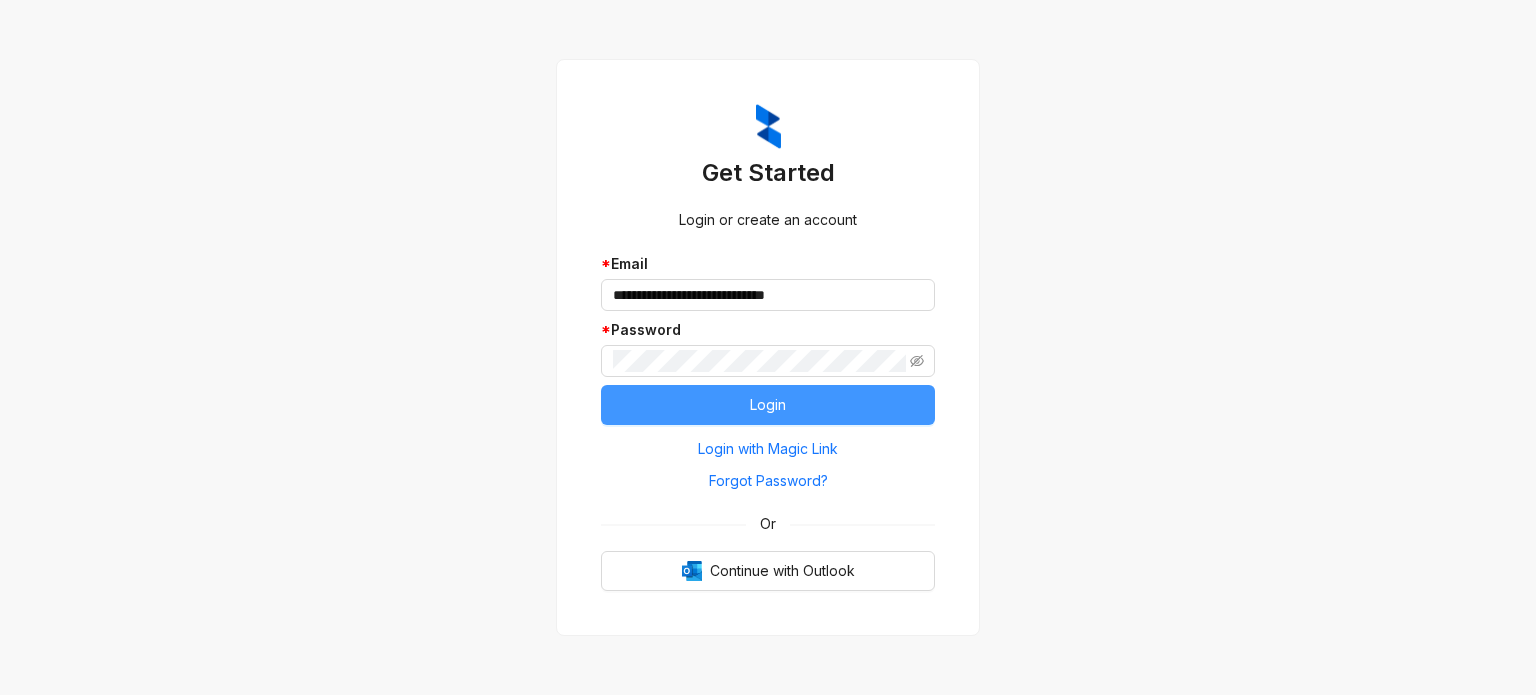 click on "Login" at bounding box center (768, 405) 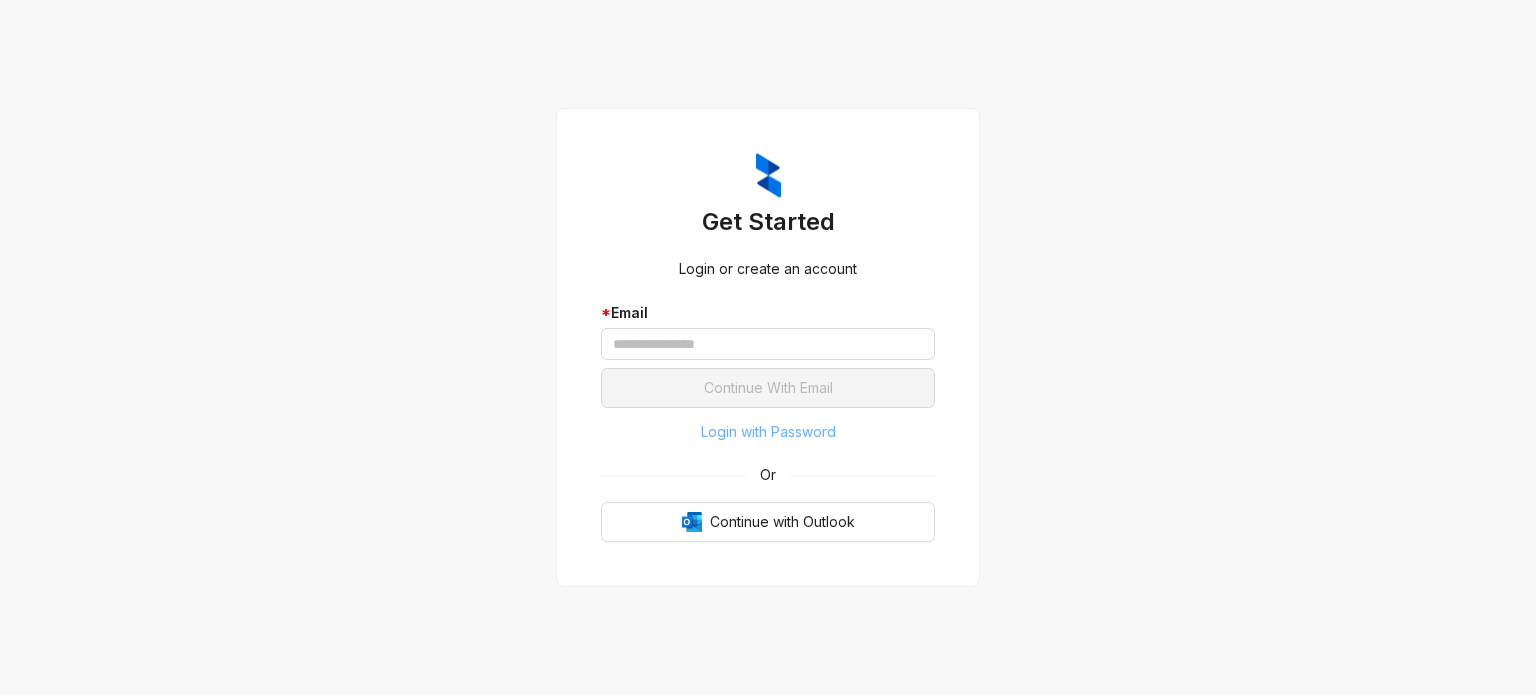 scroll, scrollTop: 0, scrollLeft: 0, axis: both 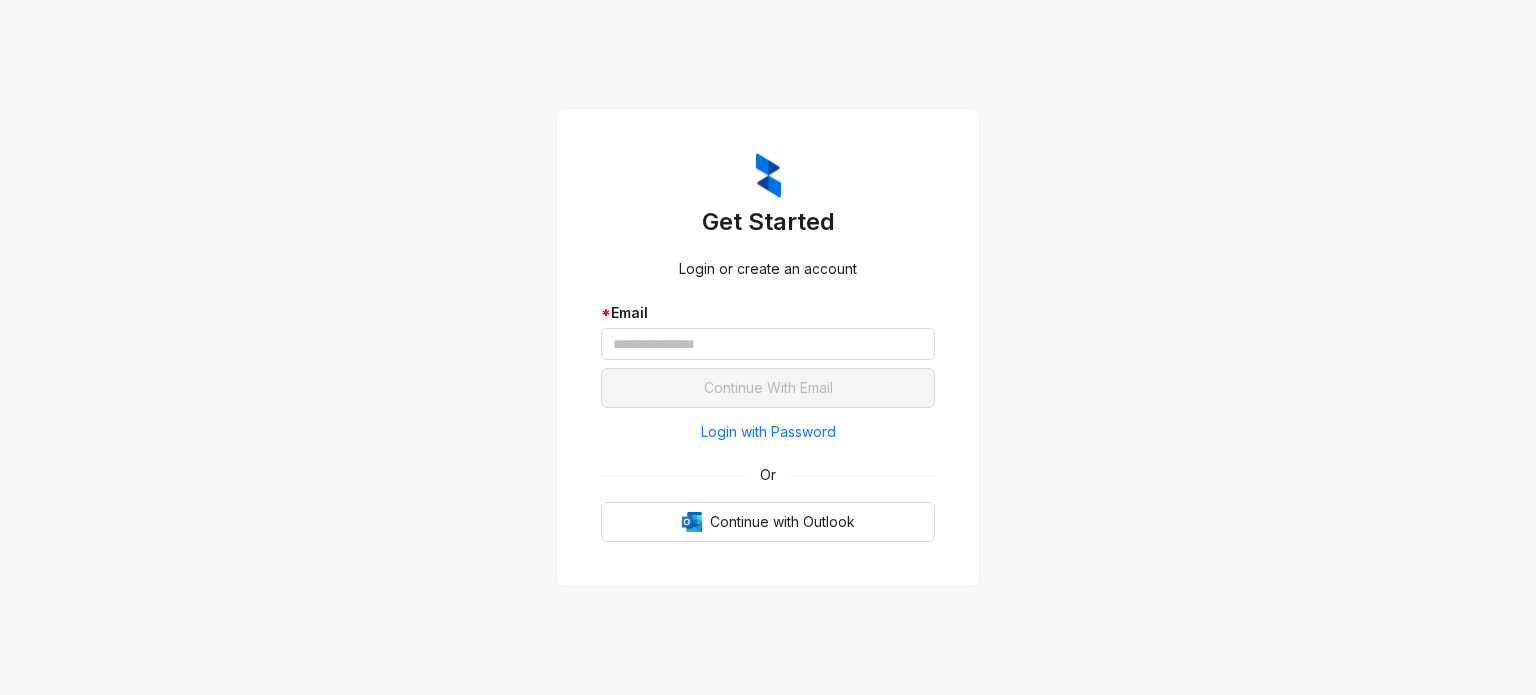 click on "*  Email" at bounding box center (768, 335) 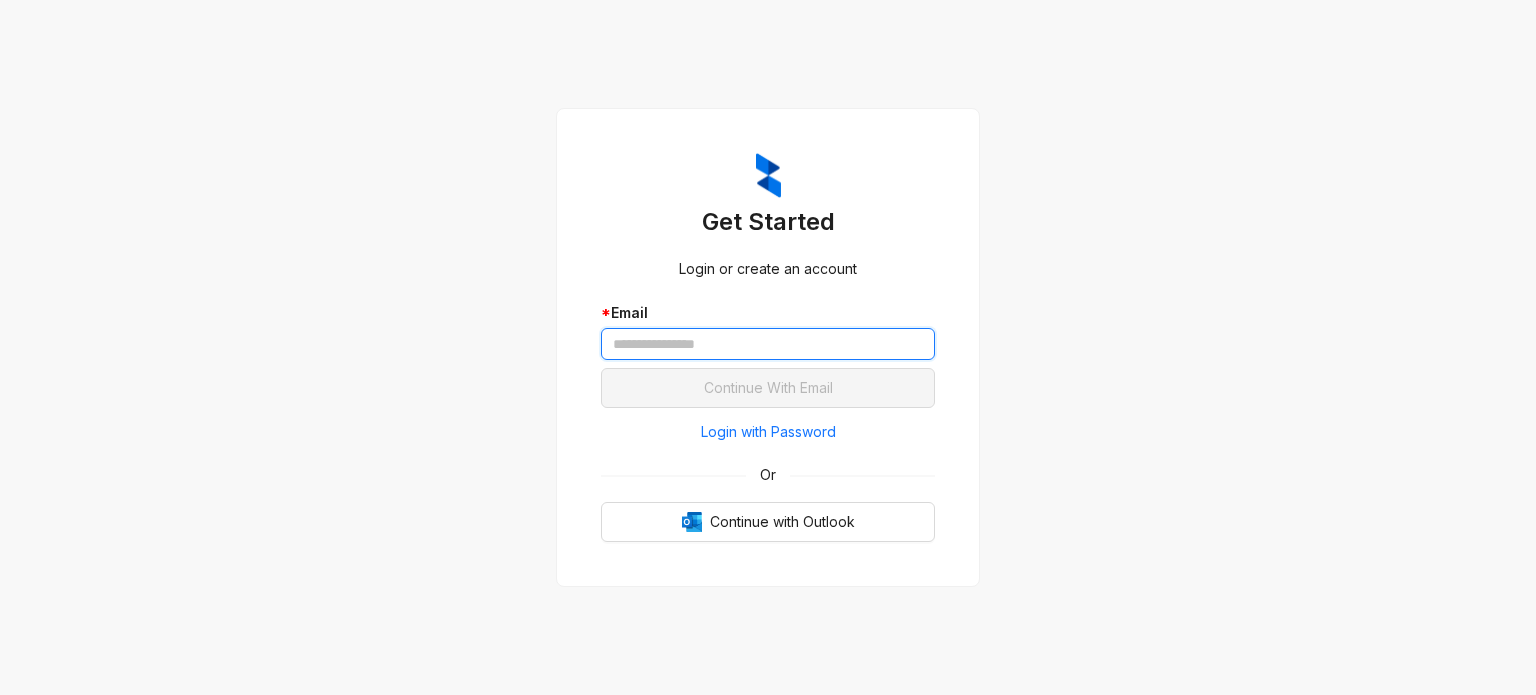 click at bounding box center (768, 344) 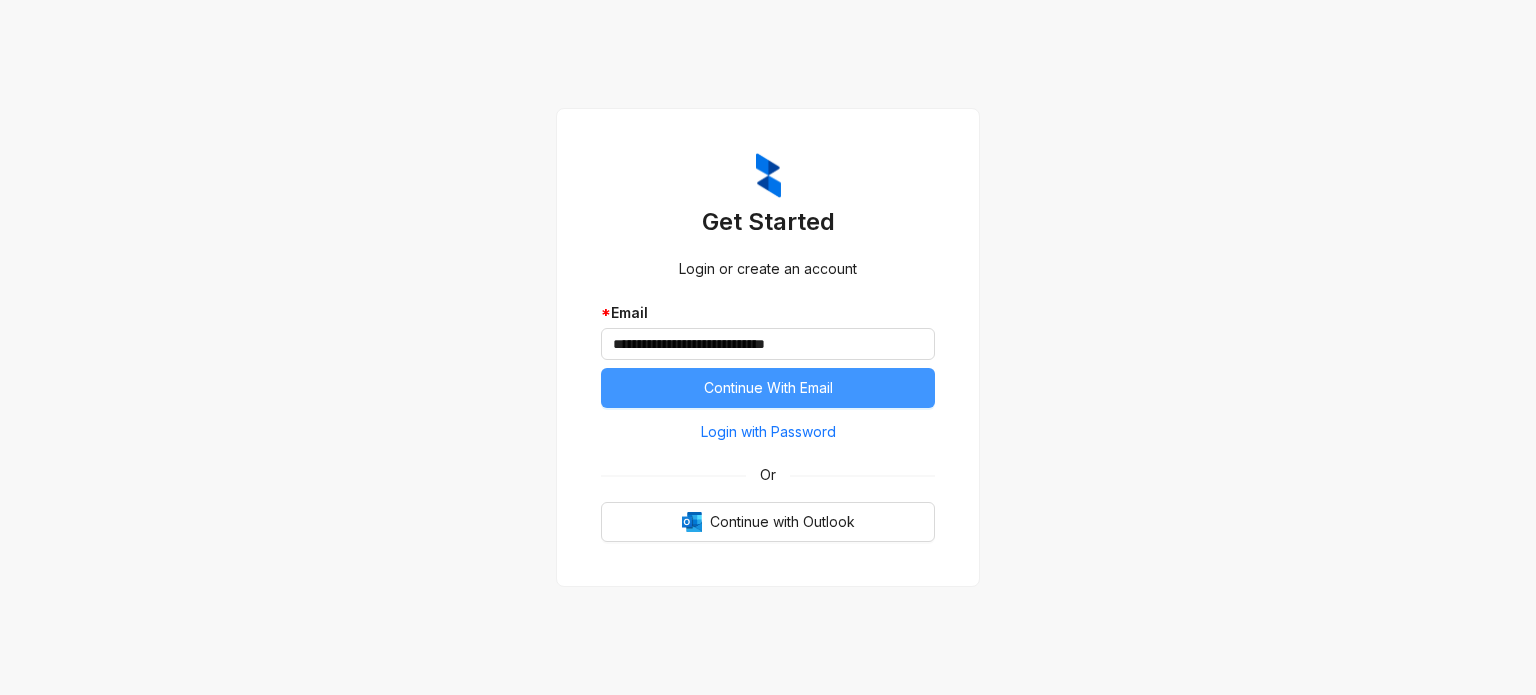 click on "Continue With Email" at bounding box center [768, 388] 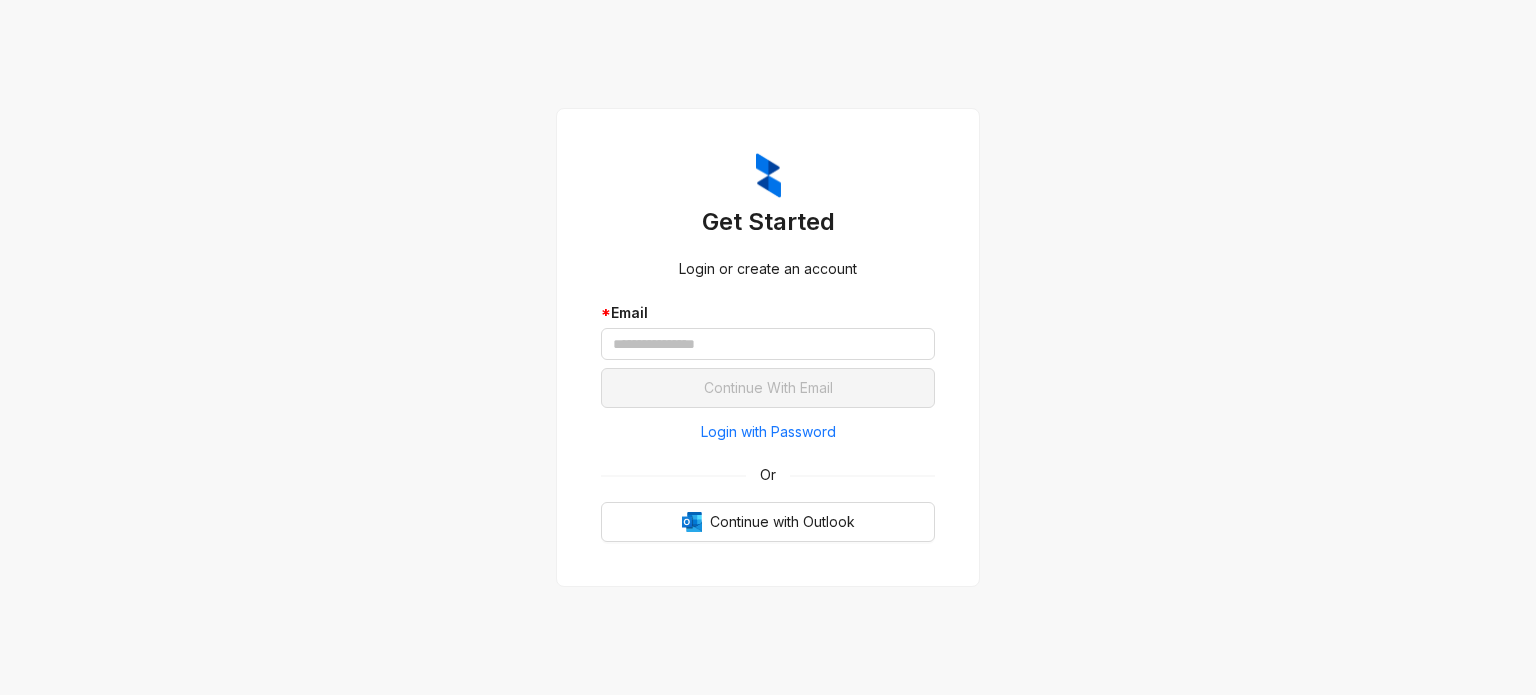 scroll, scrollTop: 0, scrollLeft: 0, axis: both 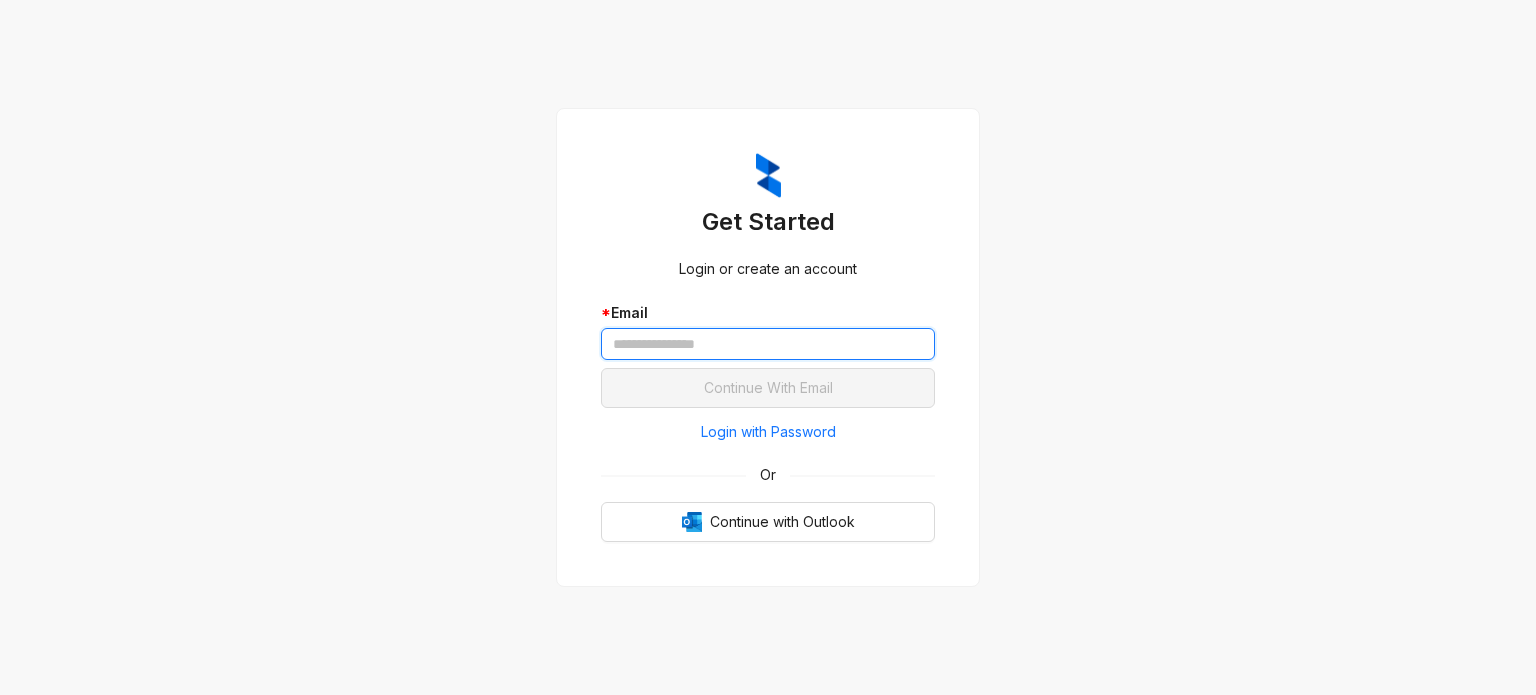 click at bounding box center [768, 344] 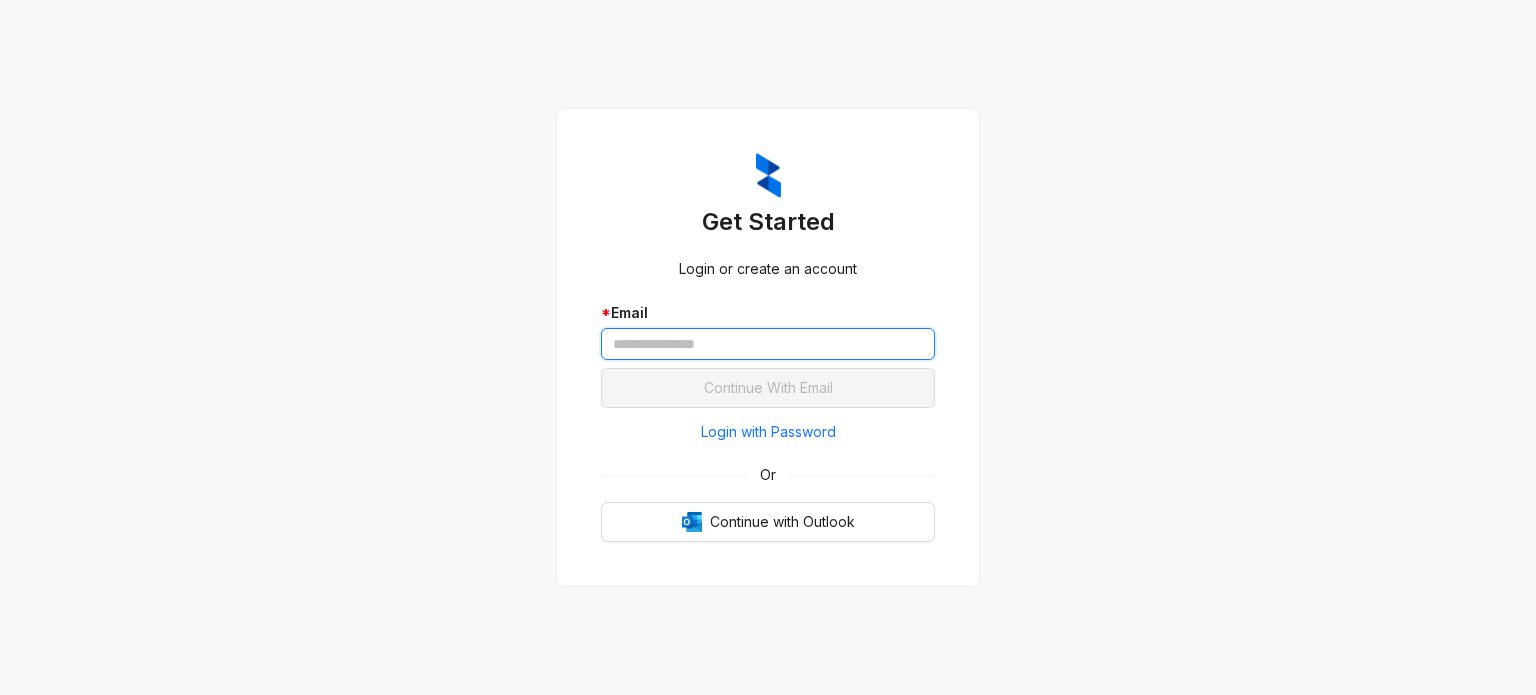 paste on "**********" 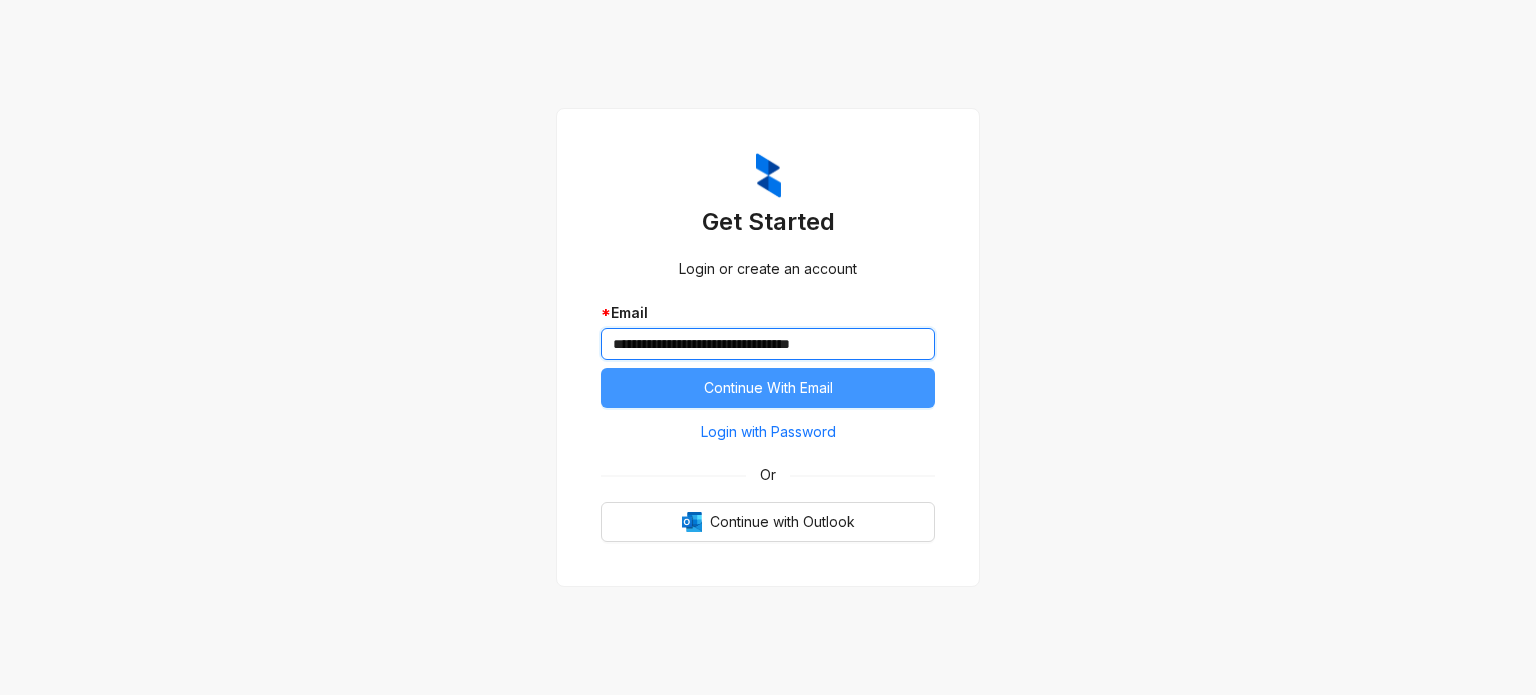 type on "**********" 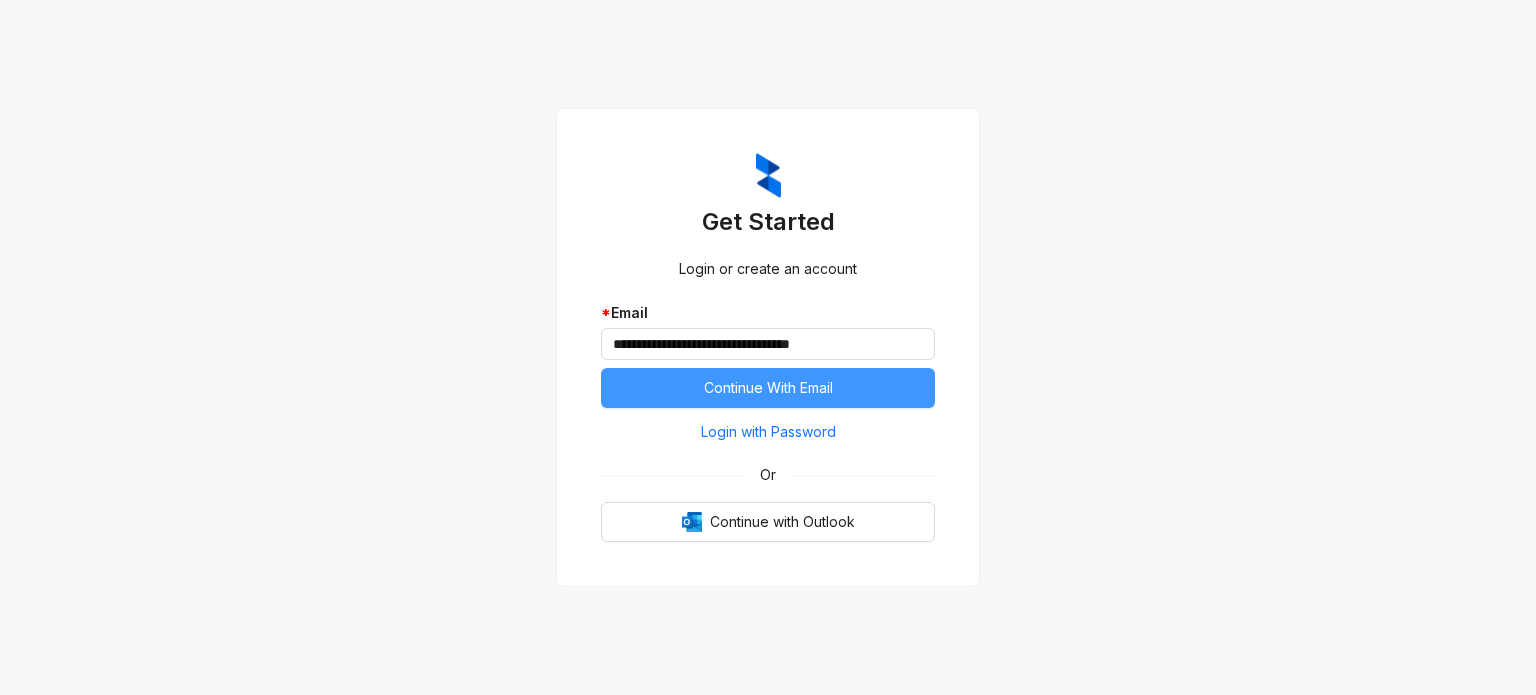 click on "Continue With Email" at bounding box center [768, 388] 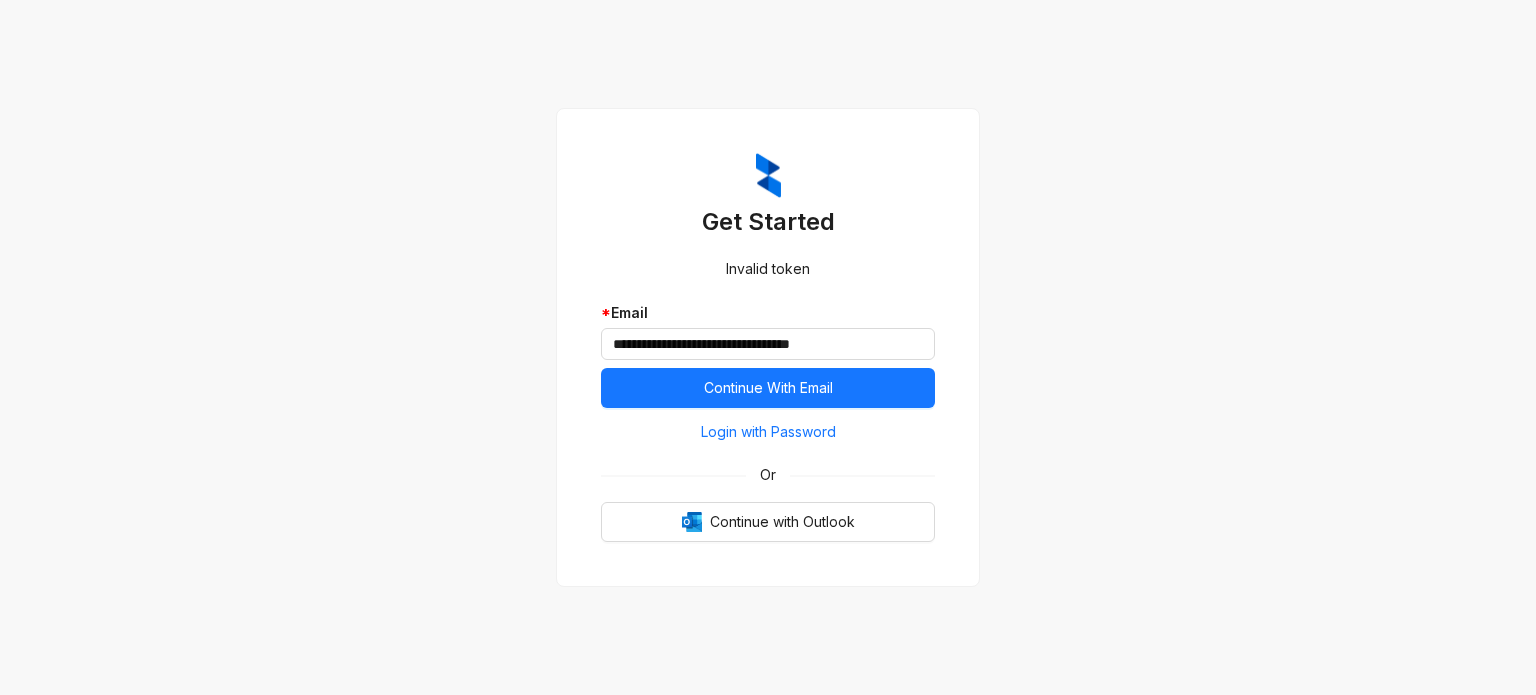 scroll, scrollTop: 0, scrollLeft: 0, axis: both 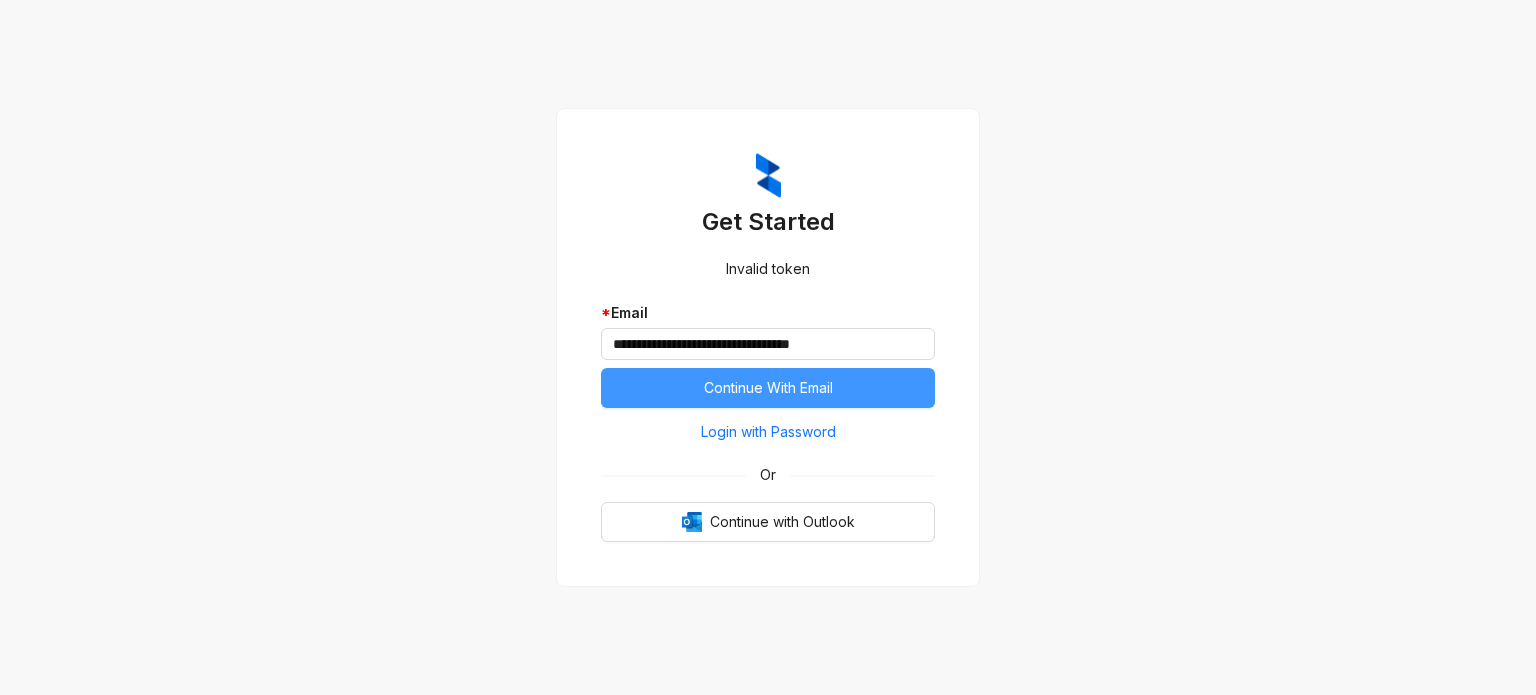 click on "Continue With Email" at bounding box center [768, 388] 